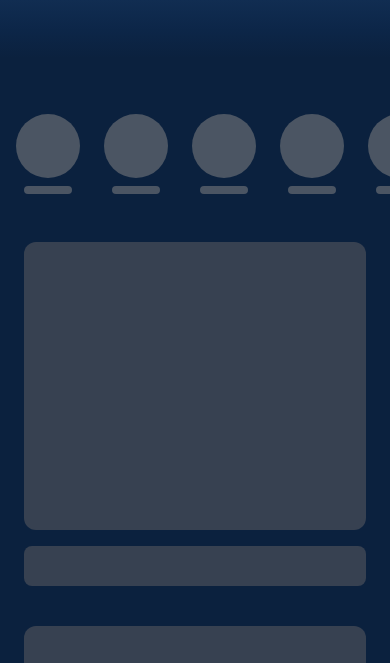 scroll, scrollTop: 0, scrollLeft: 0, axis: both 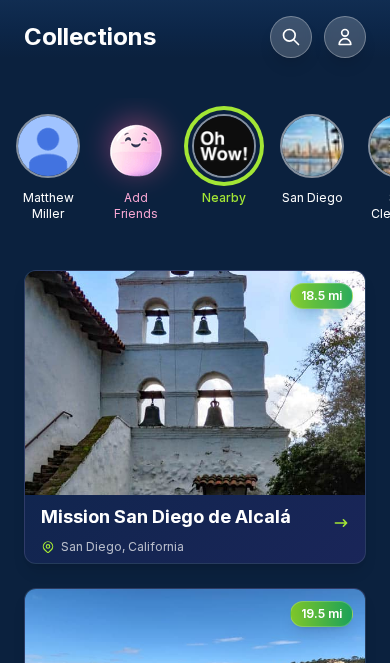 click at bounding box center (136, 146) 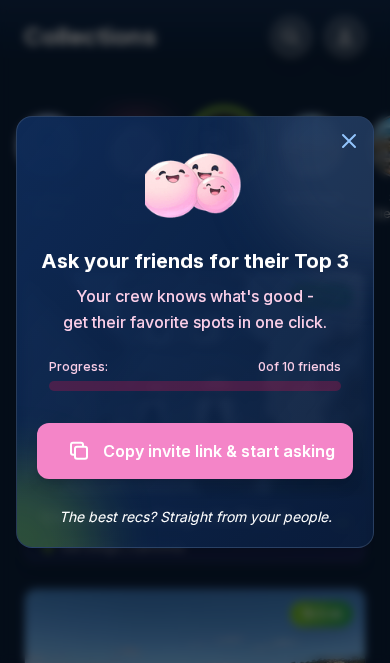 click at bounding box center (195, 451) 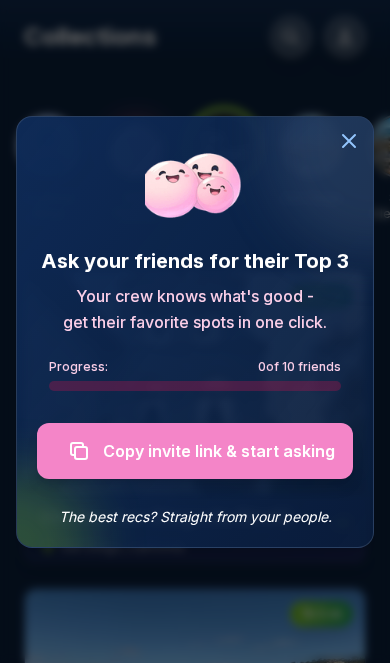 click at bounding box center [195, 451] 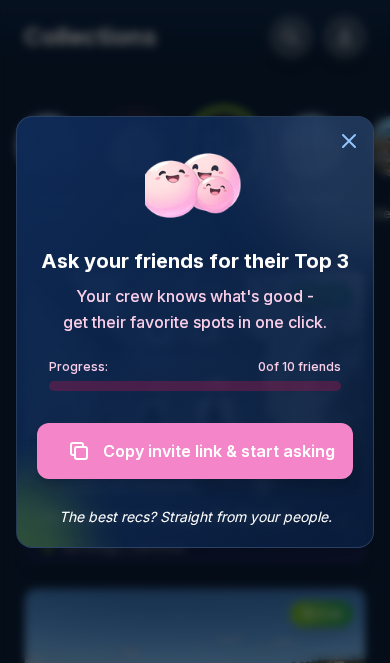 click 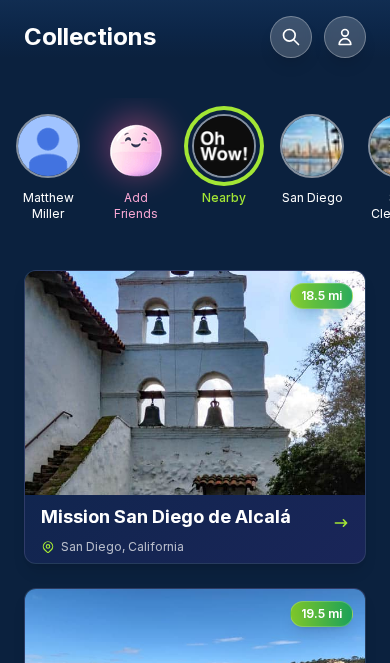 click at bounding box center (345, 37) 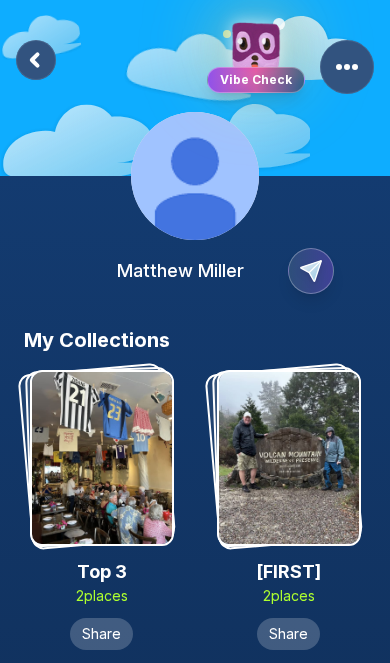 click 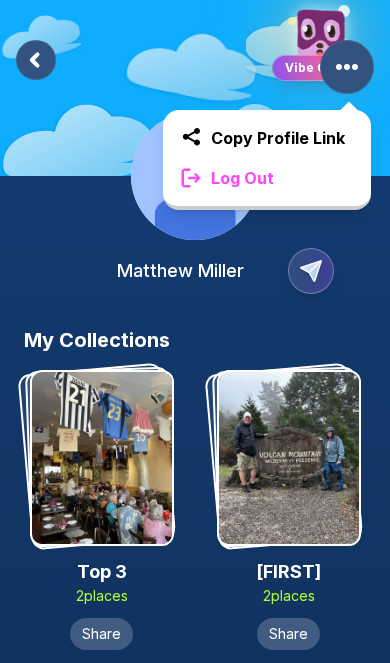 click on "Log Out" at bounding box center [267, 178] 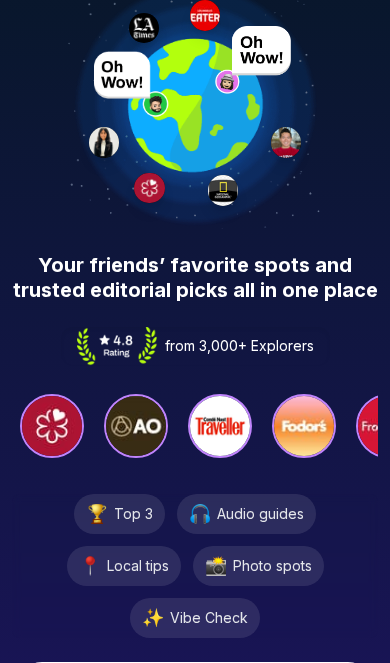 scroll, scrollTop: 0, scrollLeft: 0, axis: both 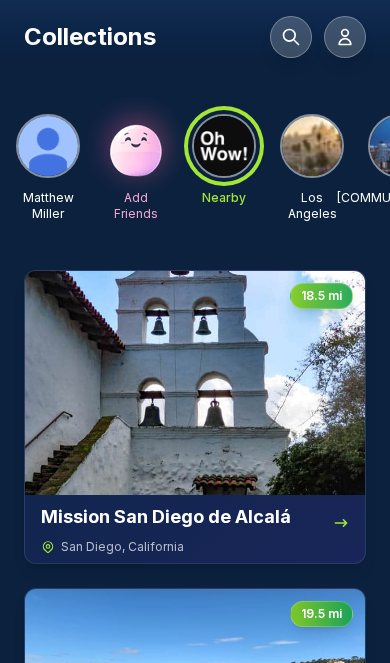 click at bounding box center [136, 146] 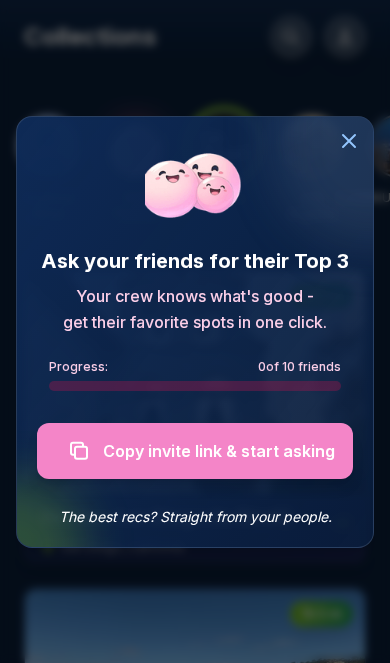 click at bounding box center (195, 451) 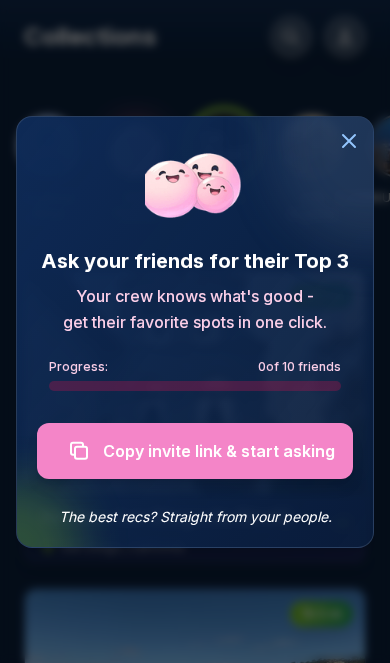 click at bounding box center (195, 451) 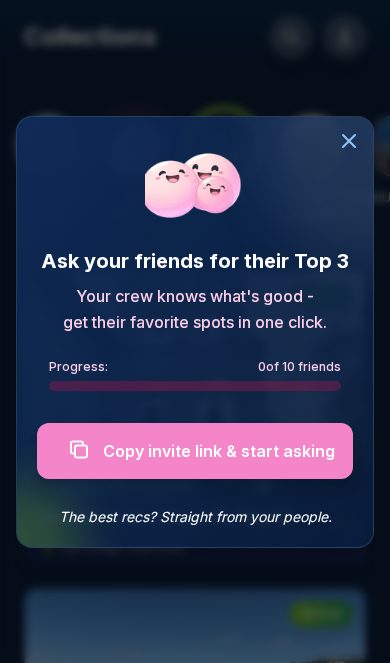 click 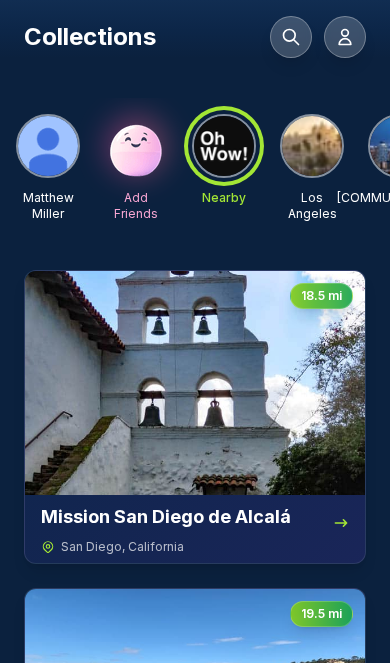 click at bounding box center [136, 146] 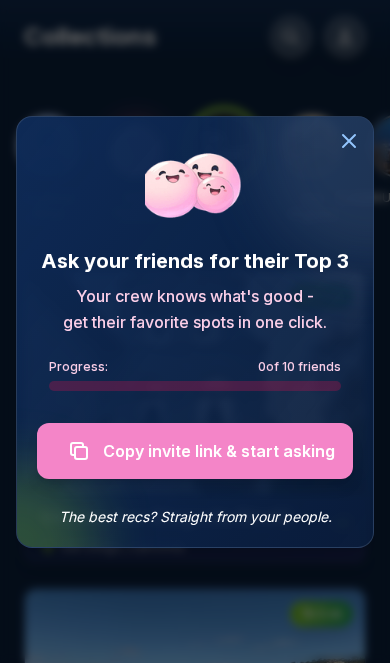 click at bounding box center [195, 451] 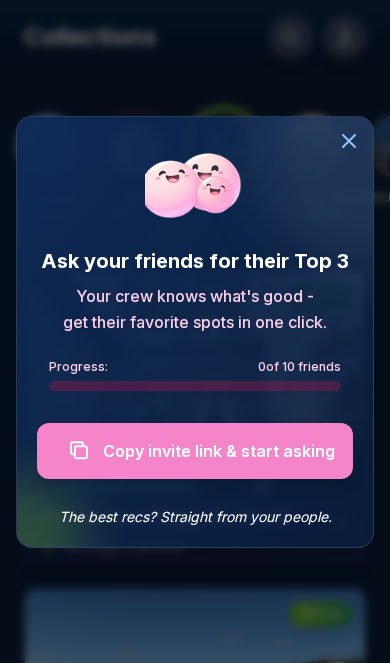 click 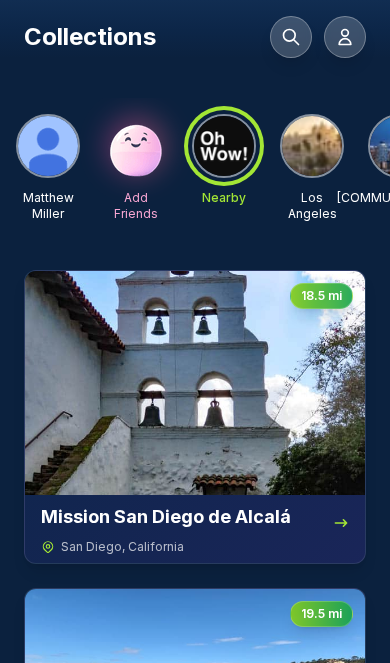 click at bounding box center (48, 146) 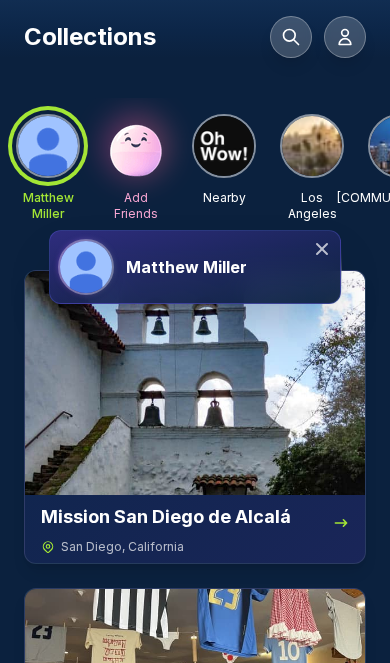 click on "Matthew Miller" at bounding box center [186, 267] 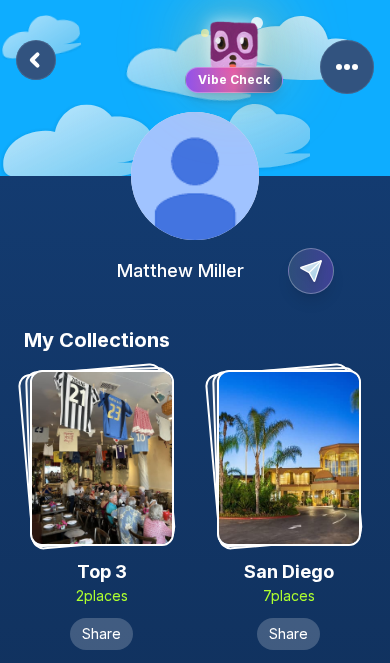 click 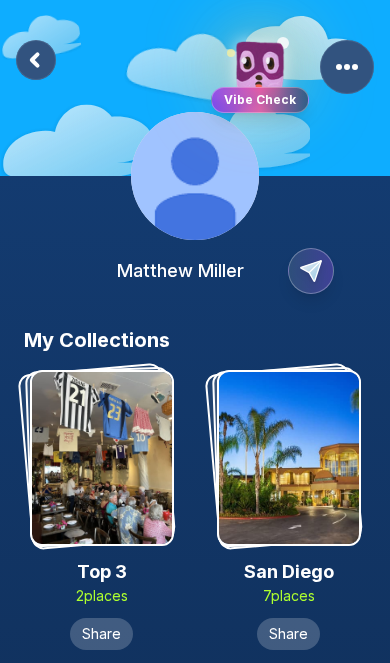 click 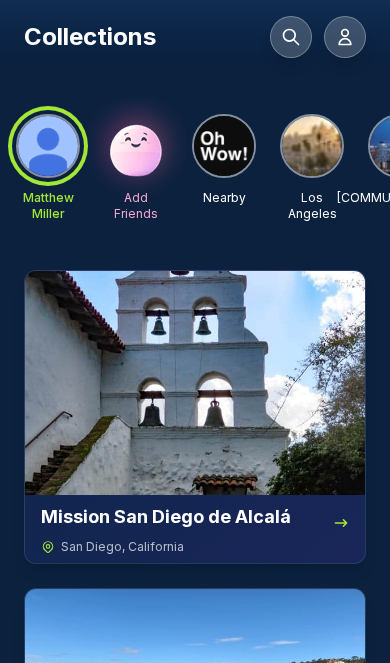 click at bounding box center [195, 383] 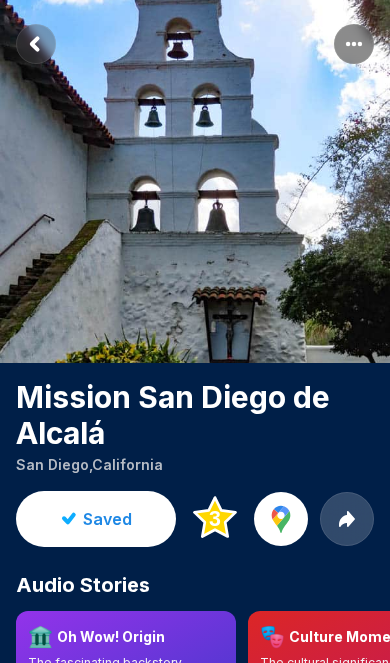 click 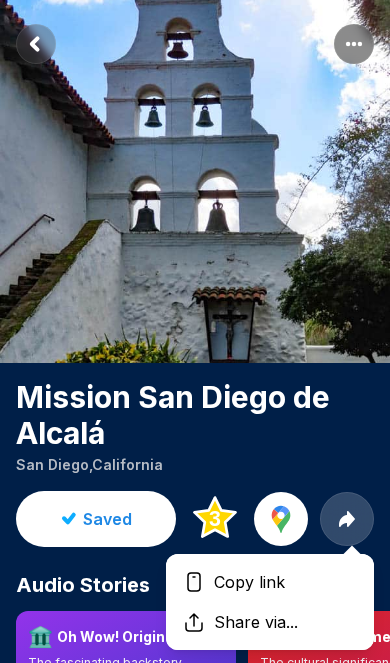 click on "Copy link" at bounding box center (249, 582) 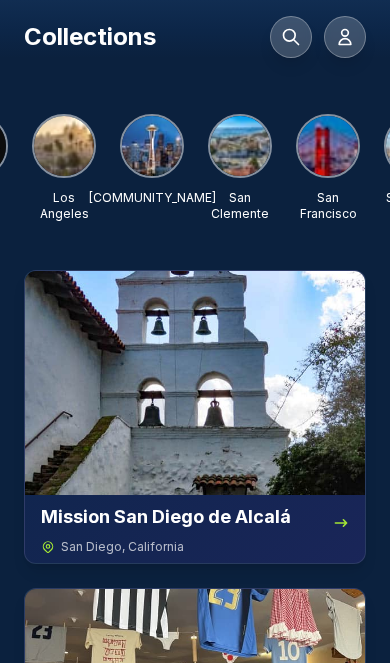scroll, scrollTop: 0, scrollLeft: 258, axis: horizontal 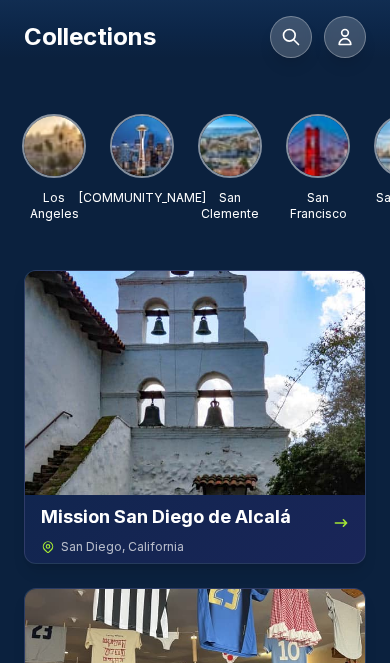 click at bounding box center (230, 146) 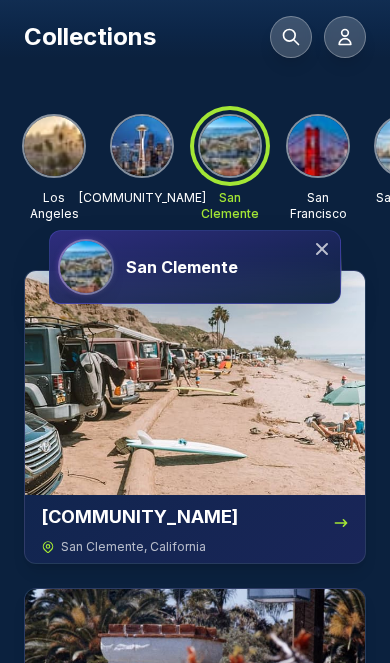 click on "San Clemente" at bounding box center (182, 267) 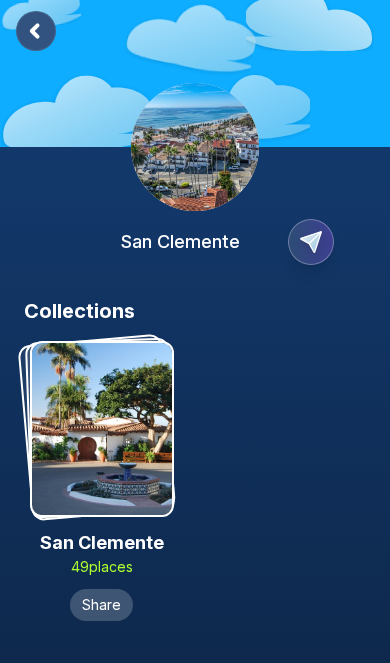 scroll, scrollTop: 0, scrollLeft: 0, axis: both 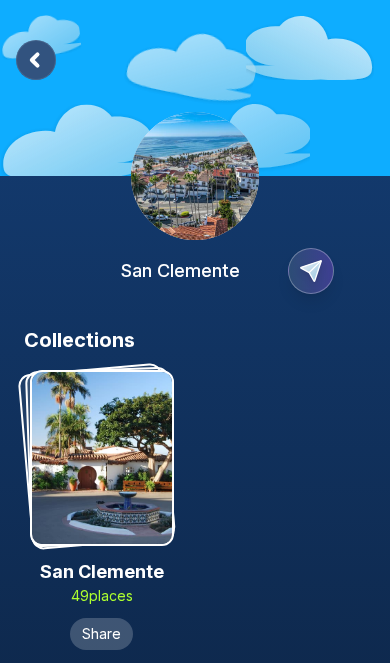 click 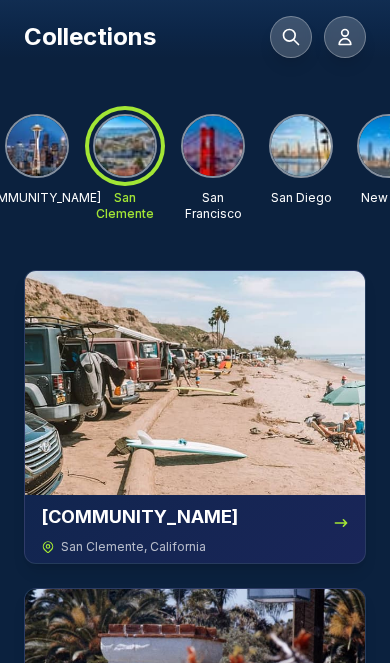 scroll, scrollTop: 0, scrollLeft: 365, axis: horizontal 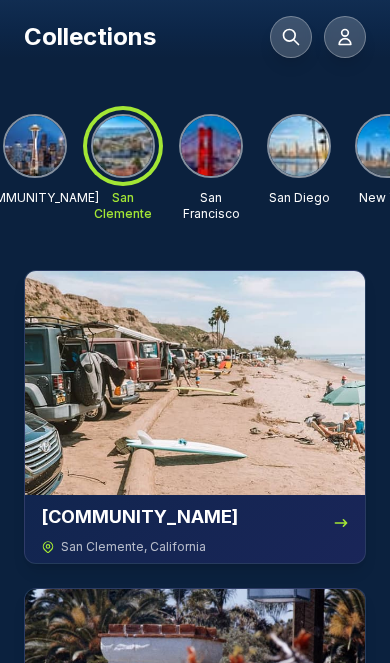 click at bounding box center (299, 146) 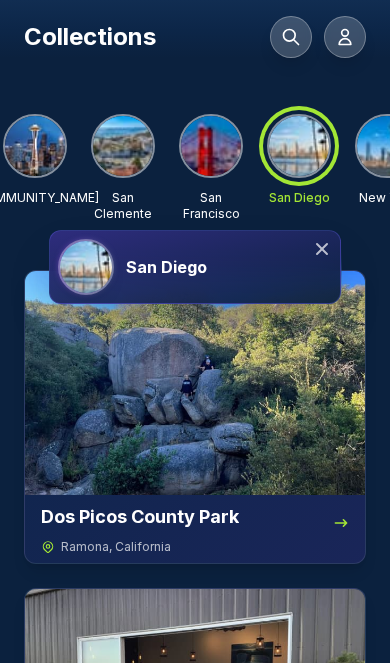 click on "San Diego" at bounding box center (229, 267) 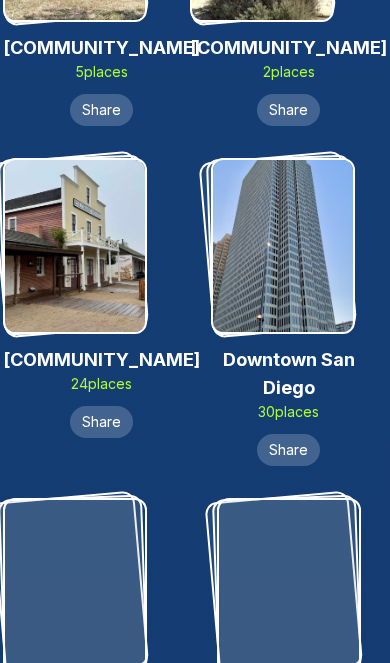 scroll, scrollTop: 527, scrollLeft: 0, axis: vertical 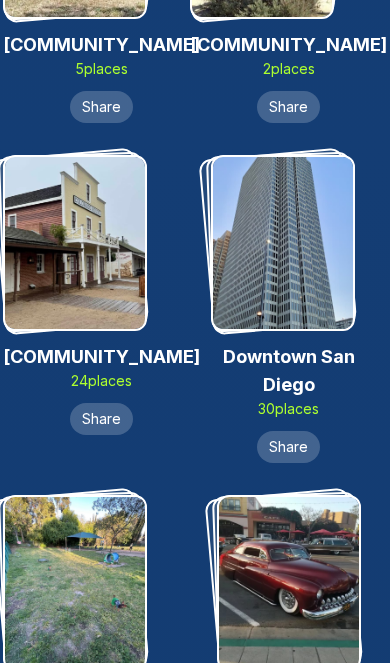 click at bounding box center (75, 243) 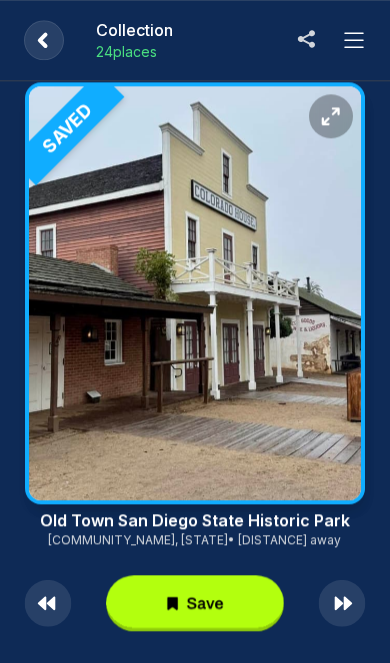 scroll, scrollTop: 0, scrollLeft: 0, axis: both 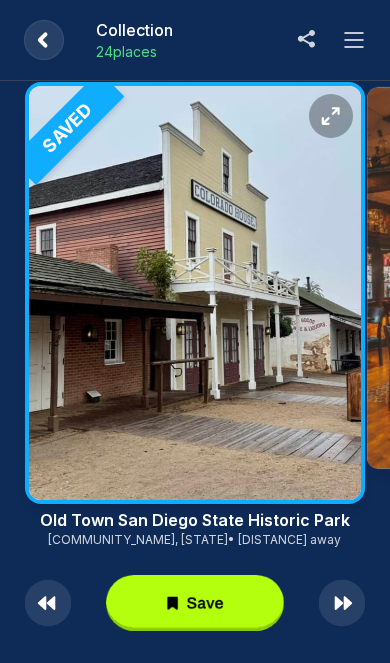 click 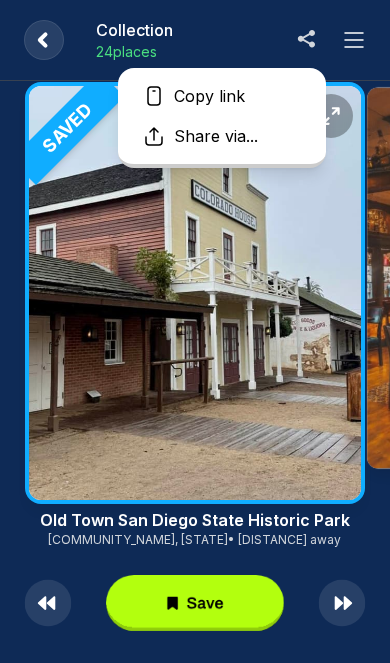click on "Copy link" at bounding box center (222, 96) 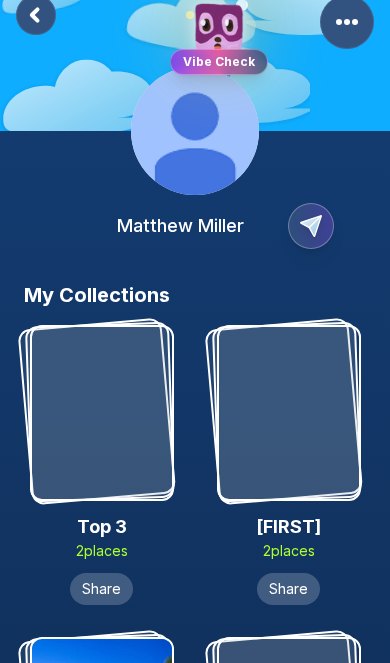 scroll, scrollTop: 0, scrollLeft: 0, axis: both 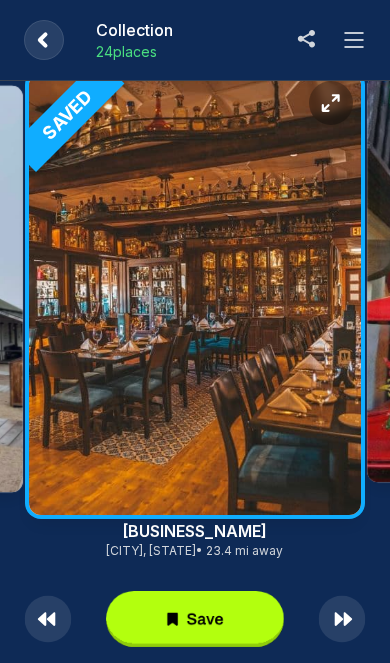 click 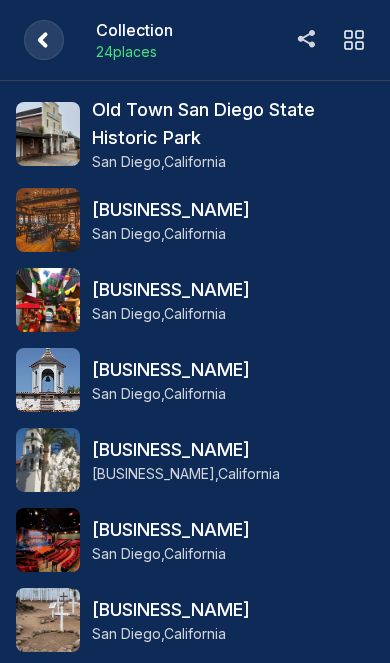 click 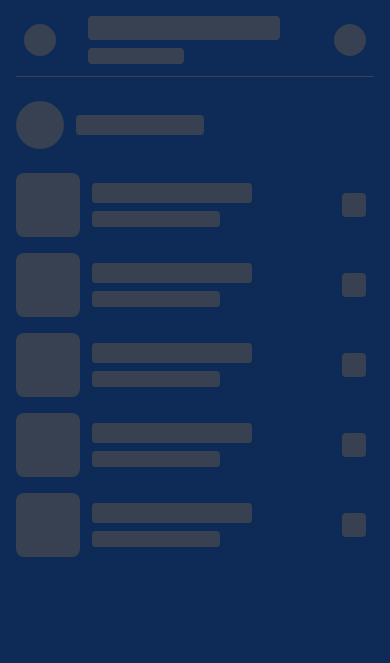 scroll, scrollTop: 97, scrollLeft: 0, axis: vertical 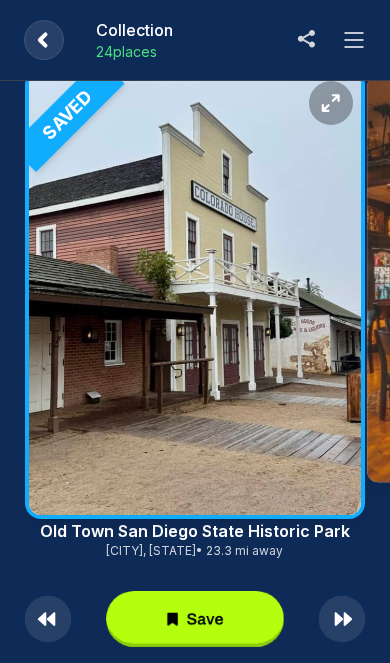 click 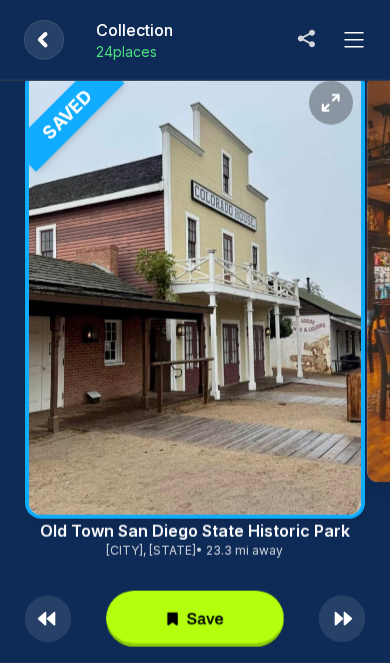 click 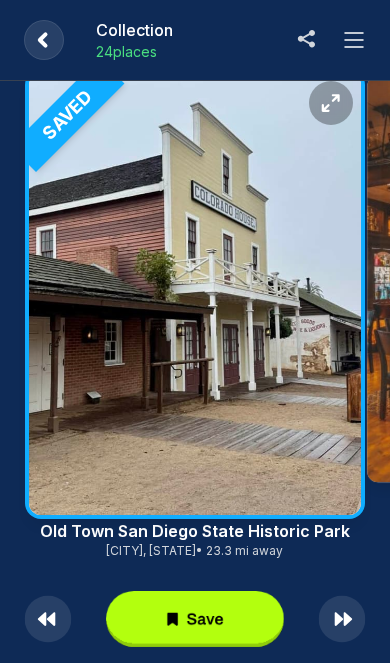 click 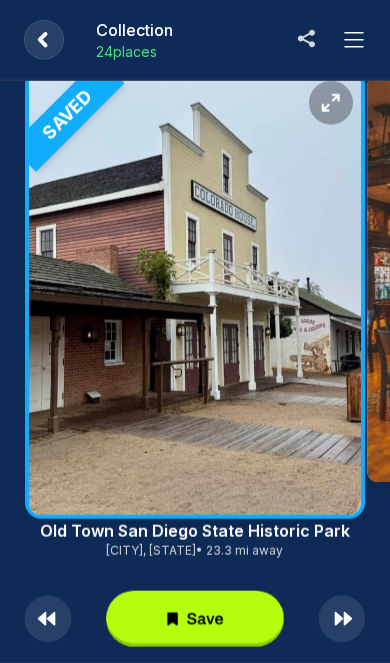 click 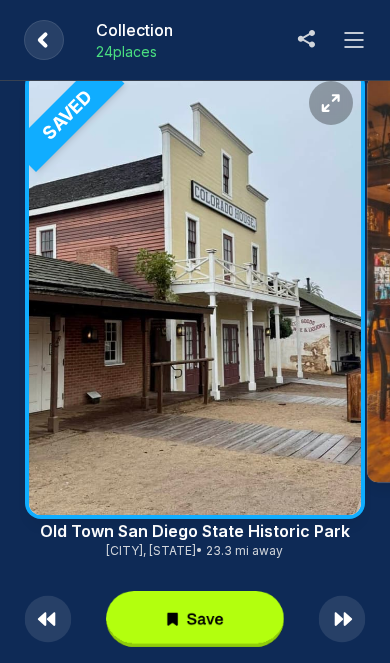 click 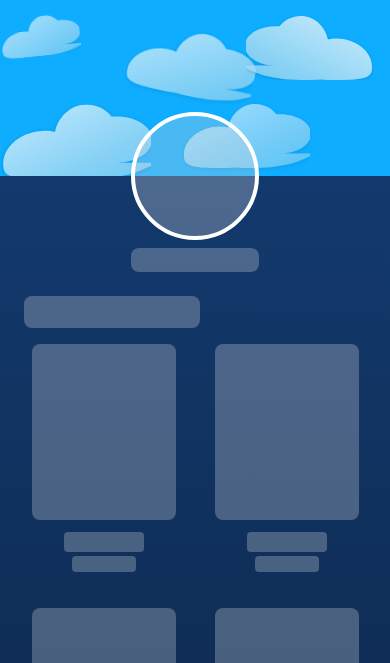scroll, scrollTop: 0, scrollLeft: 0, axis: both 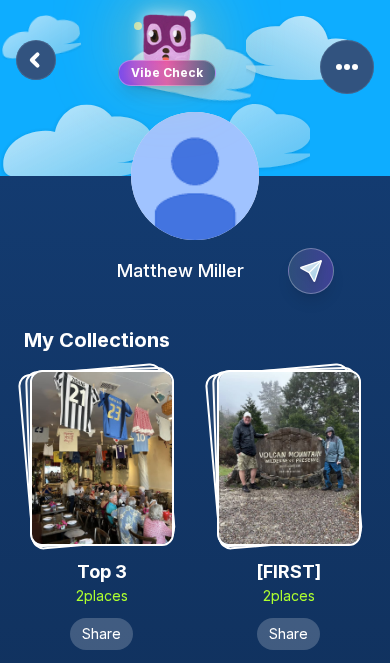 click 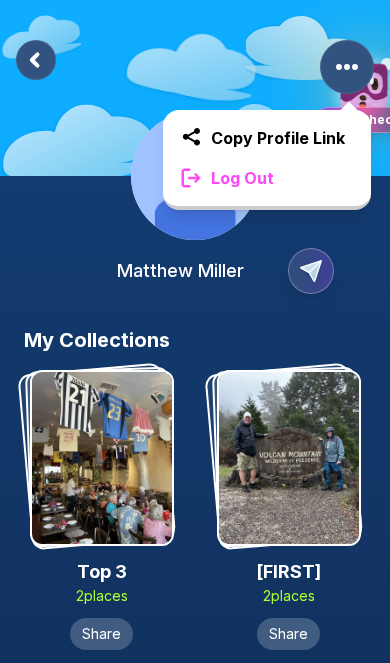 click on "Log Out" at bounding box center (267, 178) 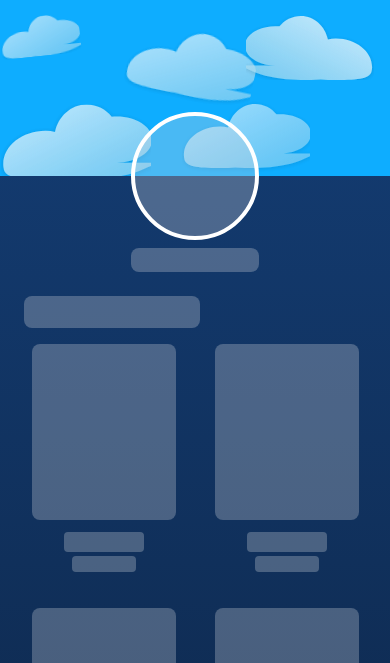 scroll, scrollTop: 0, scrollLeft: 0, axis: both 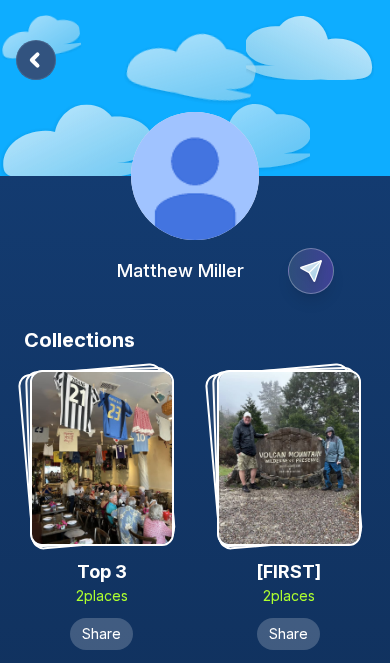 click at bounding box center [102, 458] 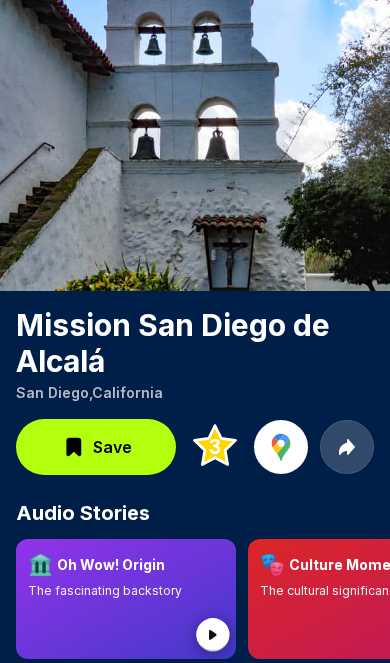scroll, scrollTop: 74, scrollLeft: 0, axis: vertical 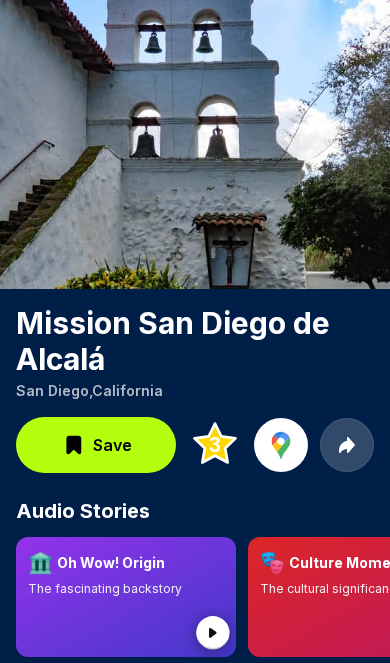 click on "Save" at bounding box center (112, 445) 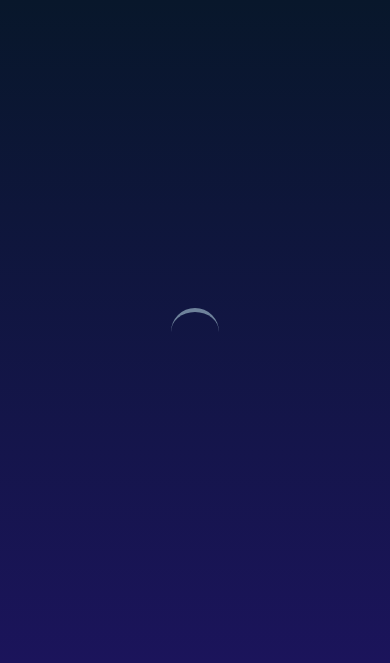 scroll, scrollTop: 17, scrollLeft: 0, axis: vertical 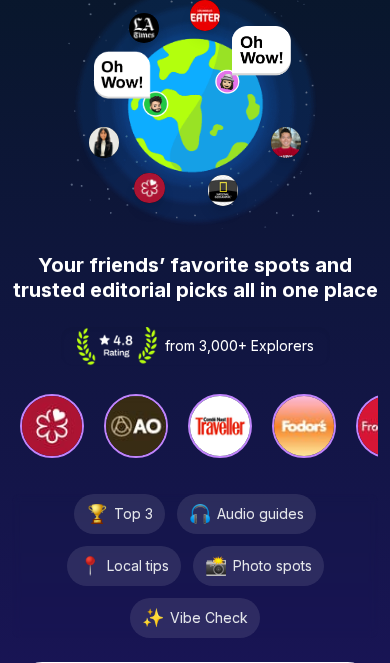click on "Continue with Google" at bounding box center (210, 688) 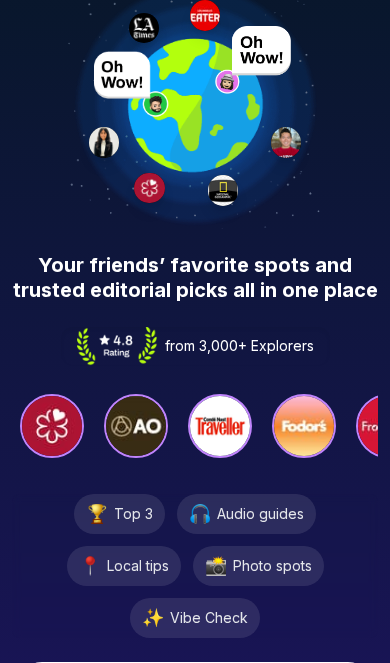 scroll, scrollTop: 141, scrollLeft: 0, axis: vertical 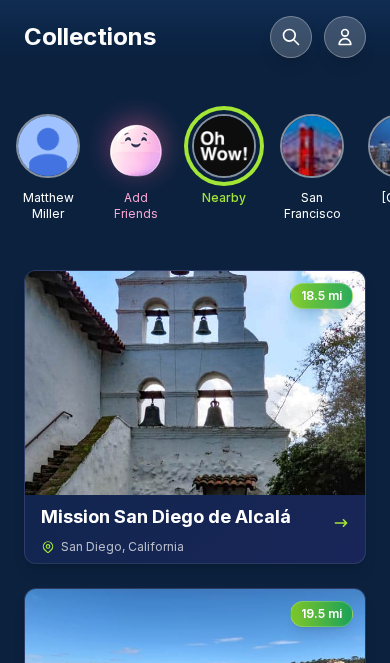 click 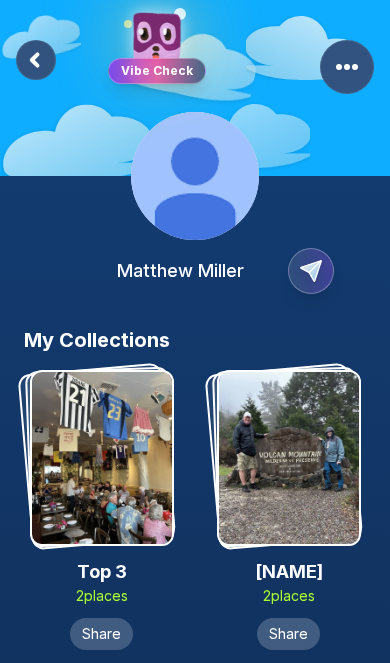 click 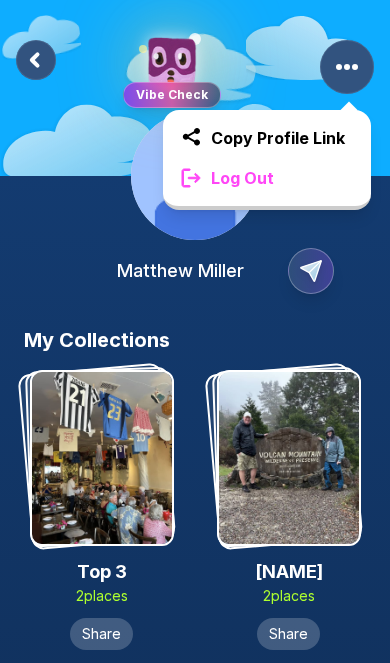 click on "Log Out" at bounding box center (267, 178) 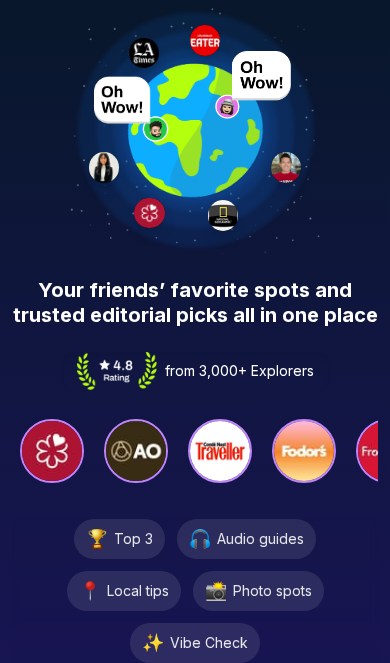 click on "Your friends’ favorite spots and trusted editorial picks all in one place" at bounding box center (195, 303) 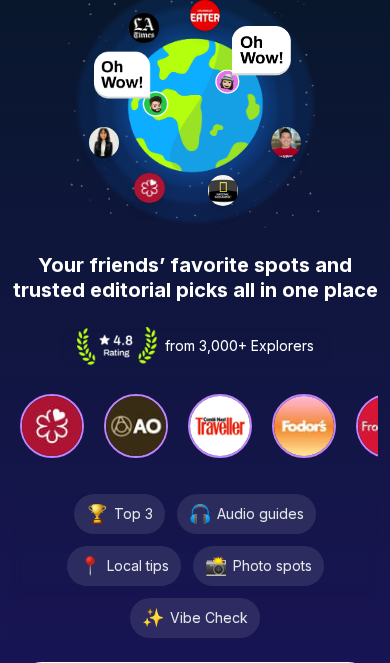 scroll, scrollTop: 25, scrollLeft: 0, axis: vertical 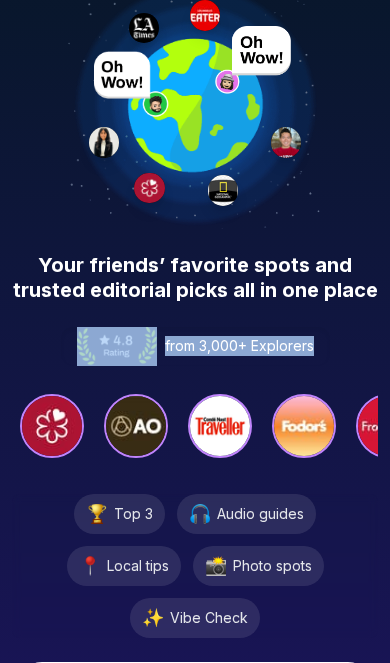 copy on "from 3,000+ Explorers" 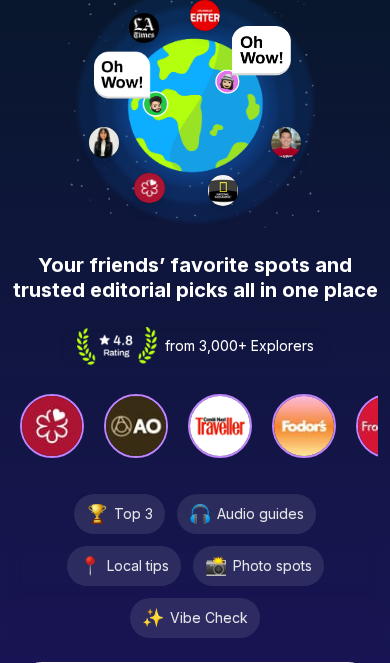 click on "Your friends’ favorite spots and trusted editorial picks all in one place from 3,000+ Explorers 🏆 Top 3 🎧 Audio guides 📍 Local tips 📸 Photo spots ✨ Vibe Check Continue with Google Continue with Apple" at bounding box center [195, 377] 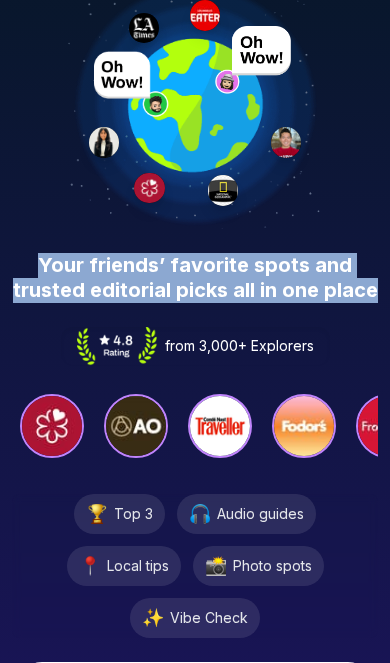 copy on "Your friends’ favorite spots and trusted editorial picks all in one place" 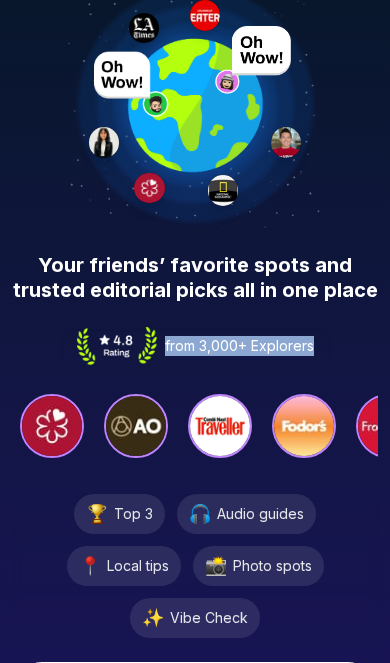 copy on "from 3,000+ Explorers" 